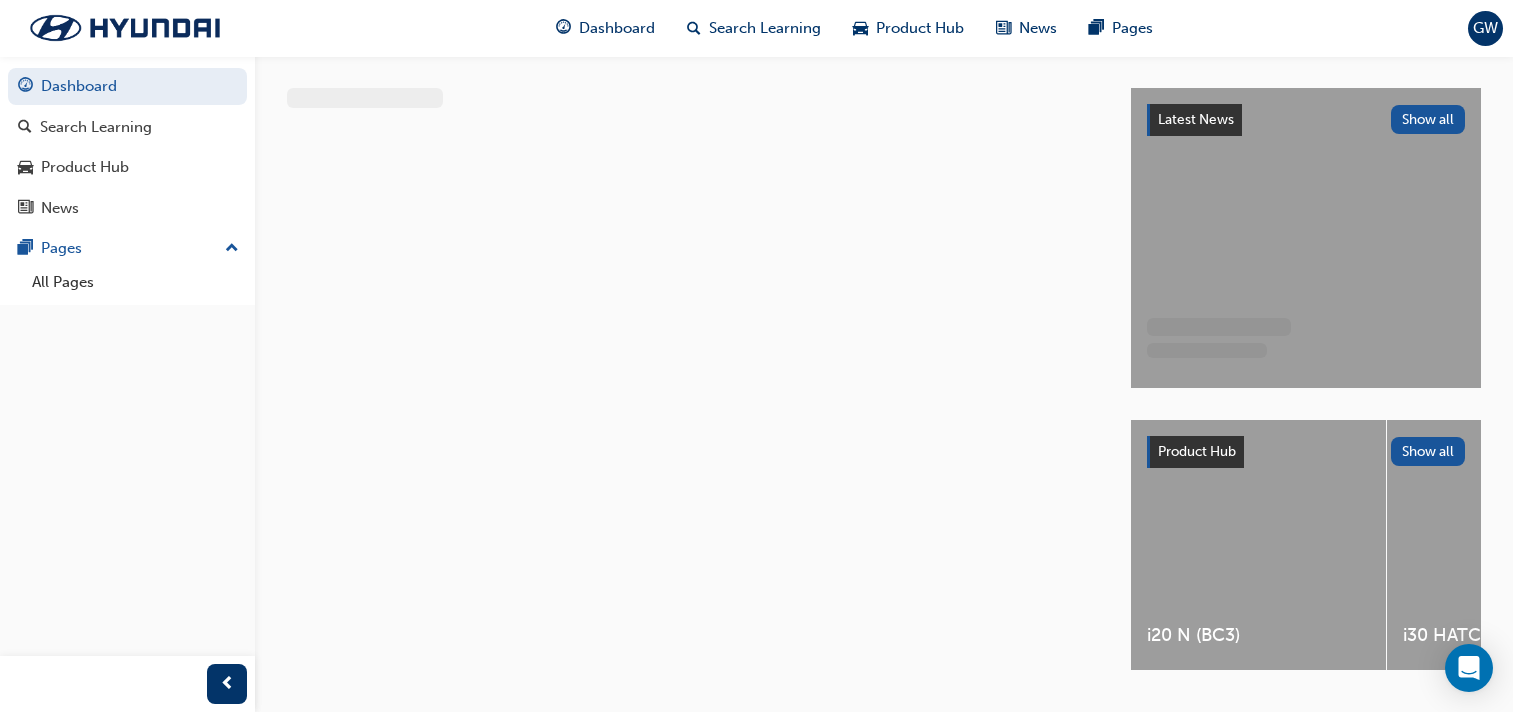 scroll, scrollTop: 0, scrollLeft: 0, axis: both 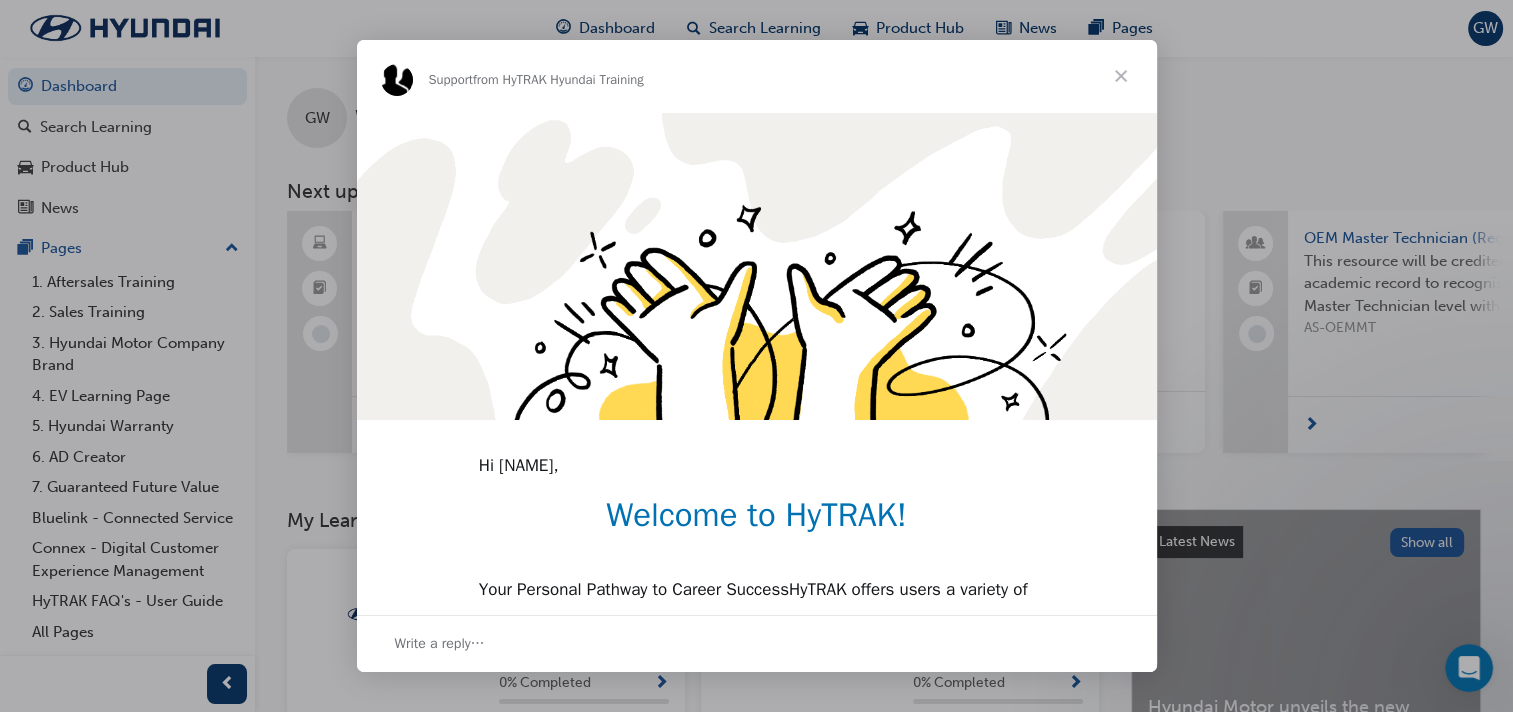 click at bounding box center (1121, 76) 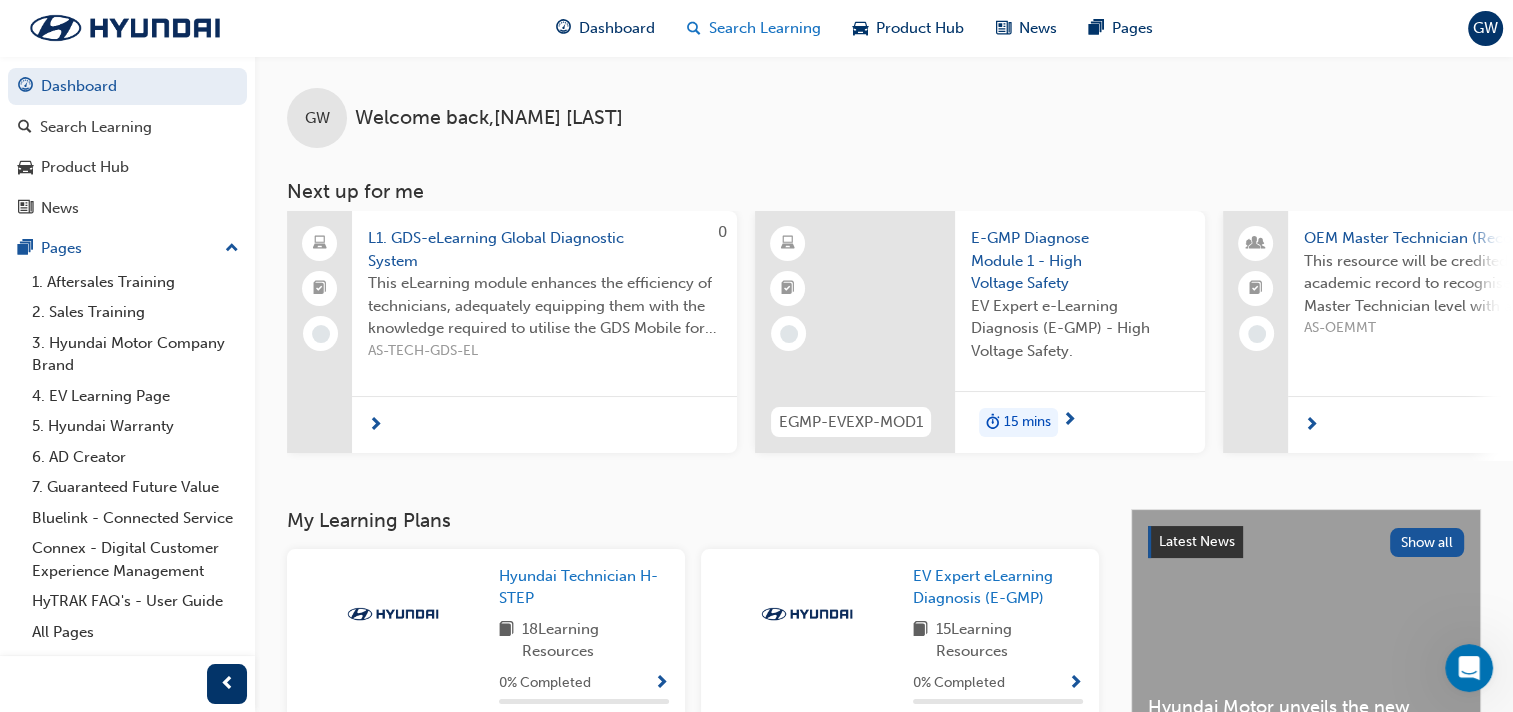 click on "Search Learning" at bounding box center (765, 28) 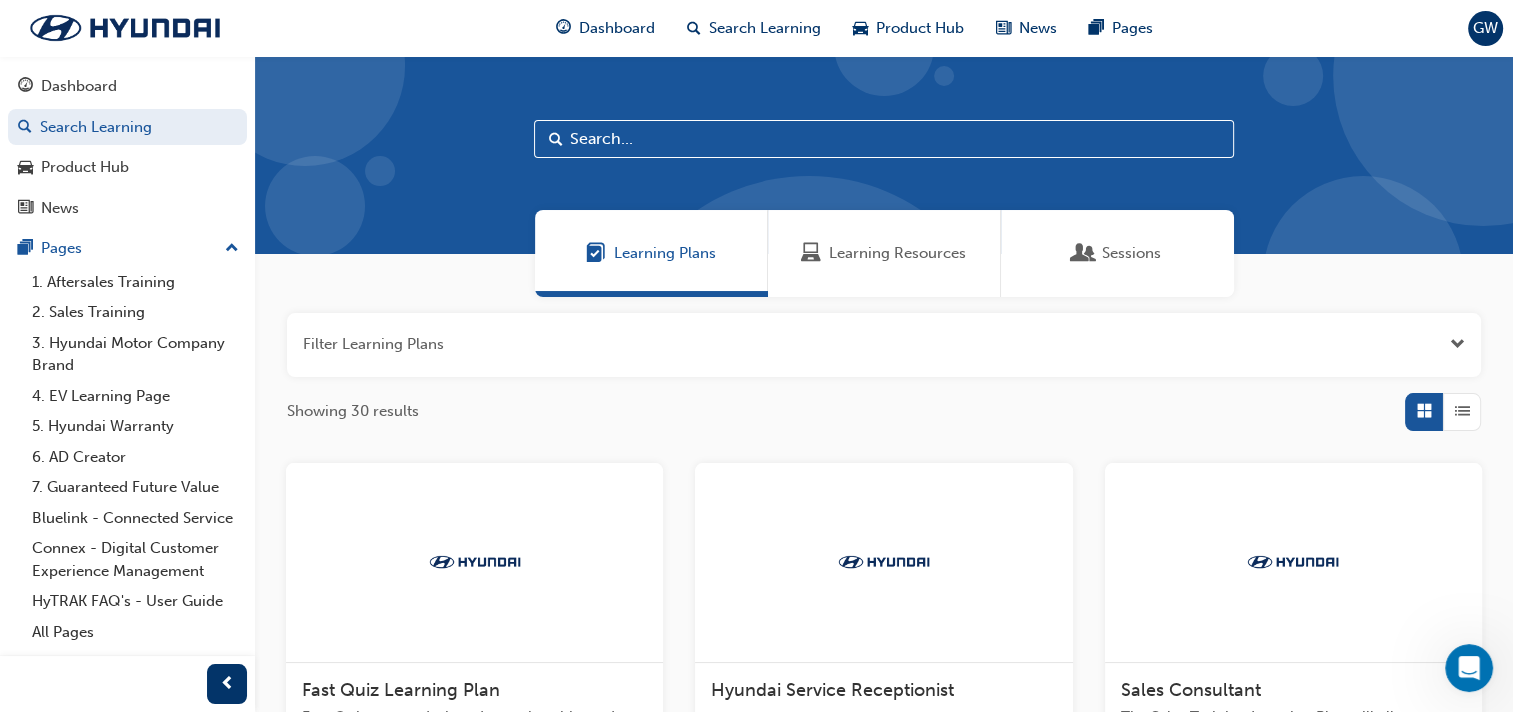 click at bounding box center [884, 139] 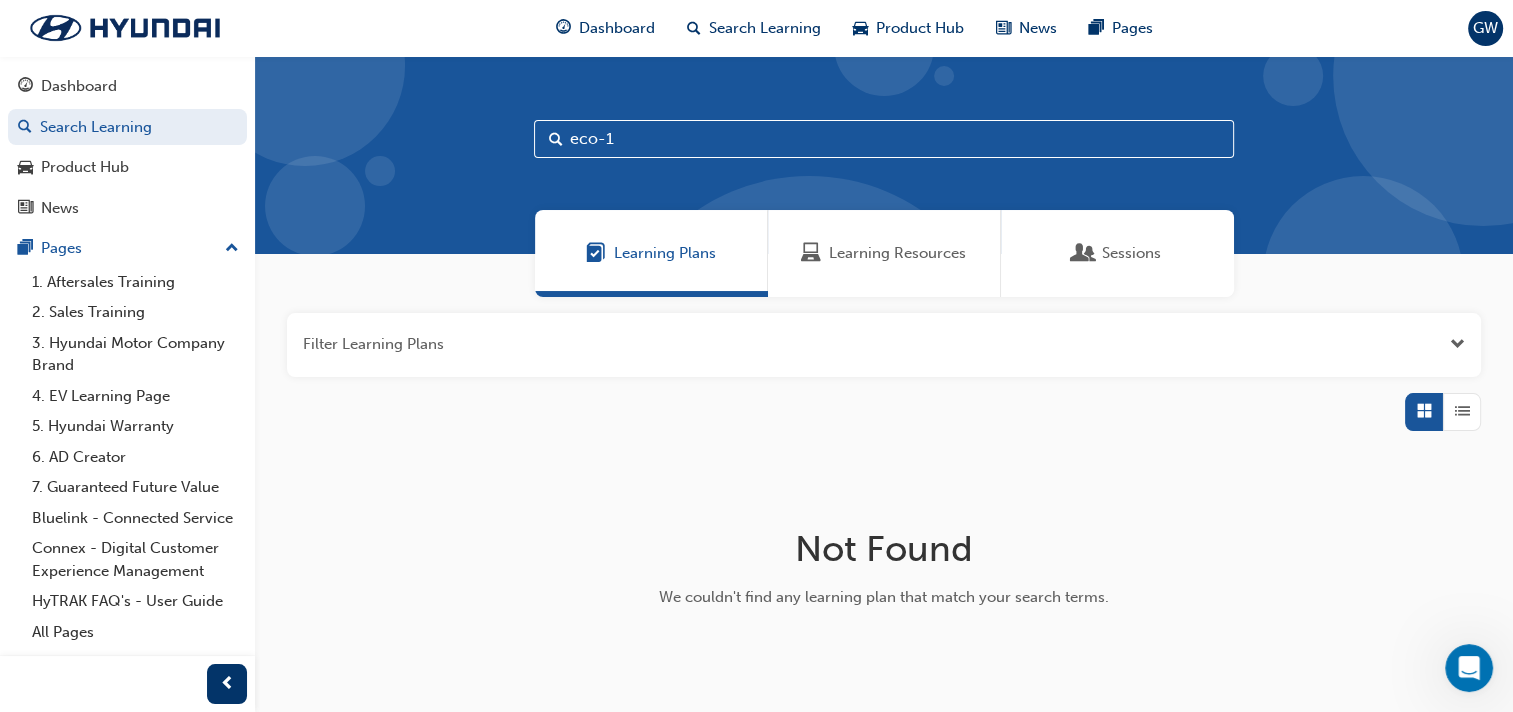 type on "eco-1" 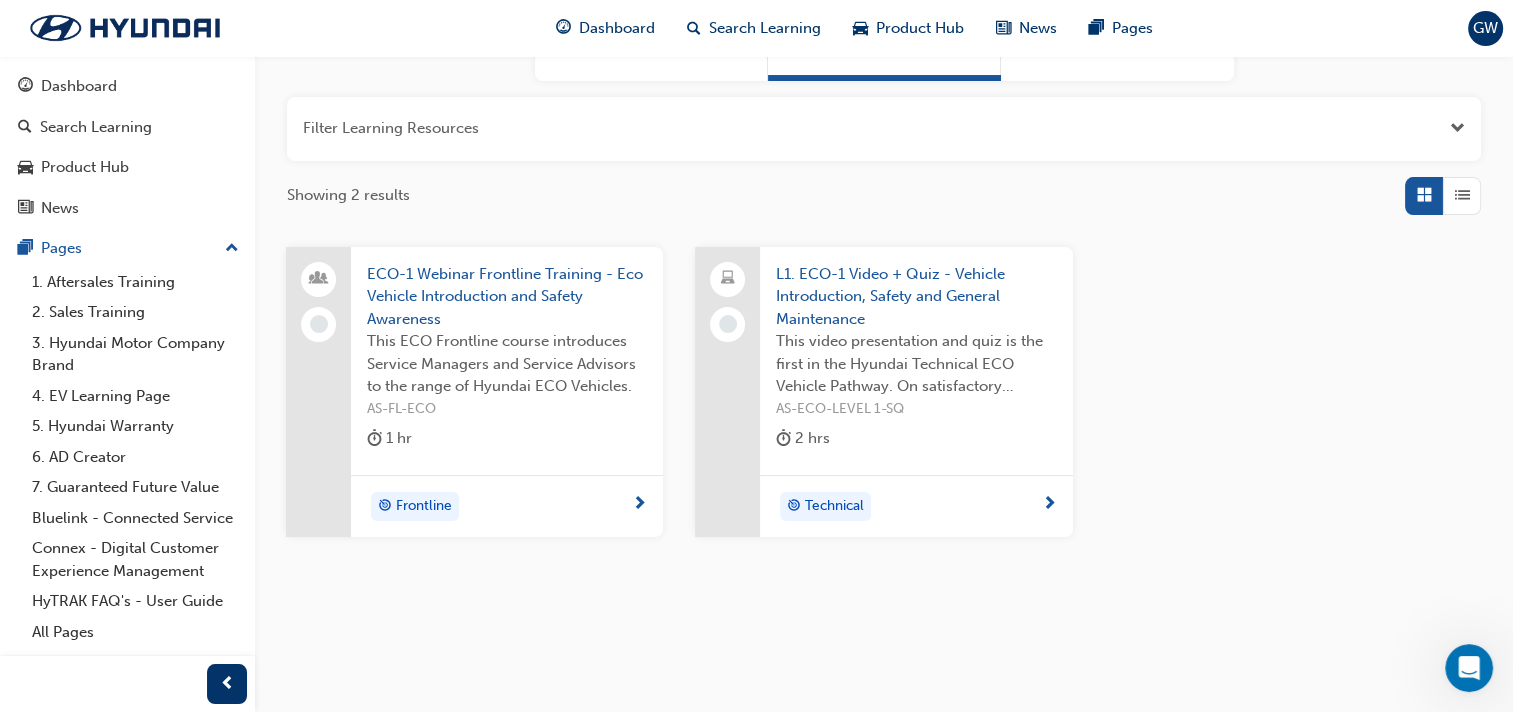 scroll, scrollTop: 220, scrollLeft: 0, axis: vertical 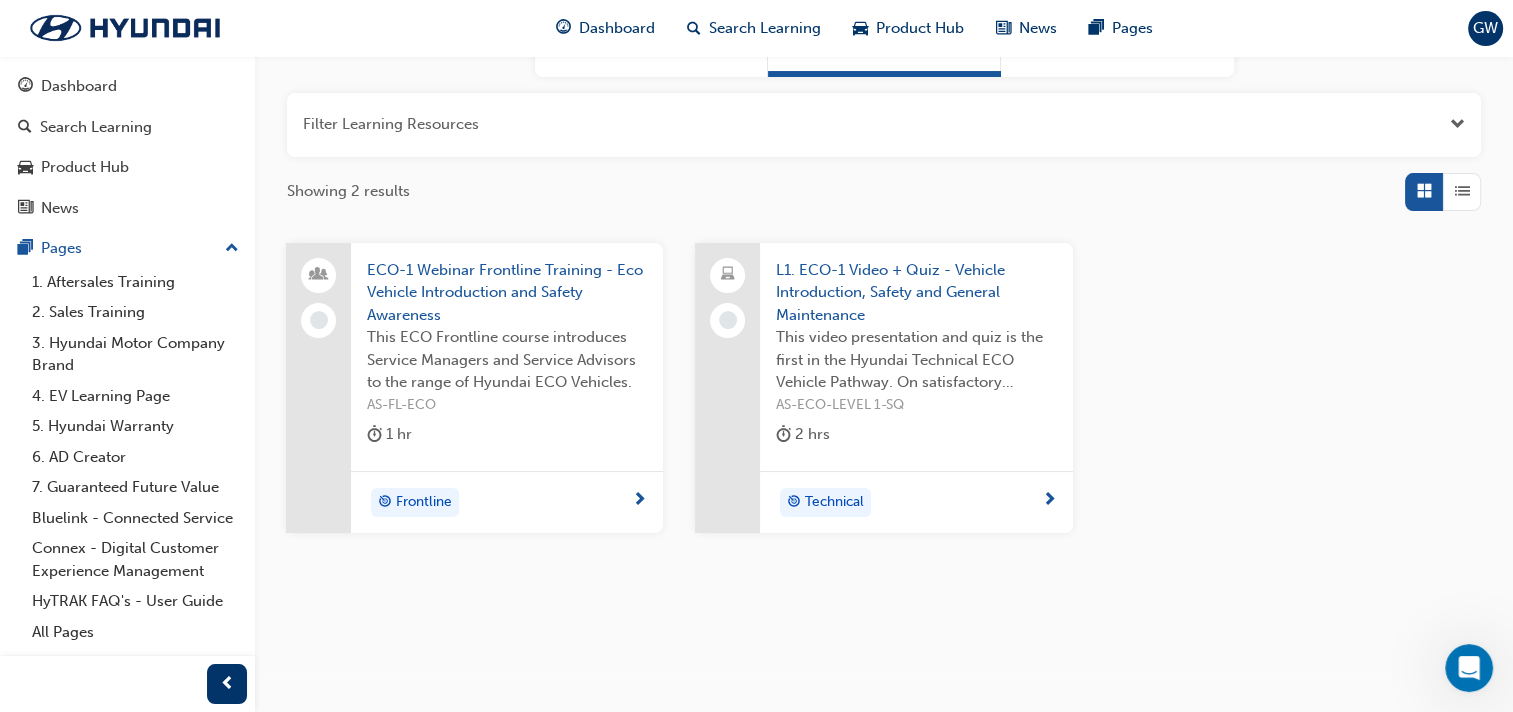 click on "GW" at bounding box center [1485, 28] 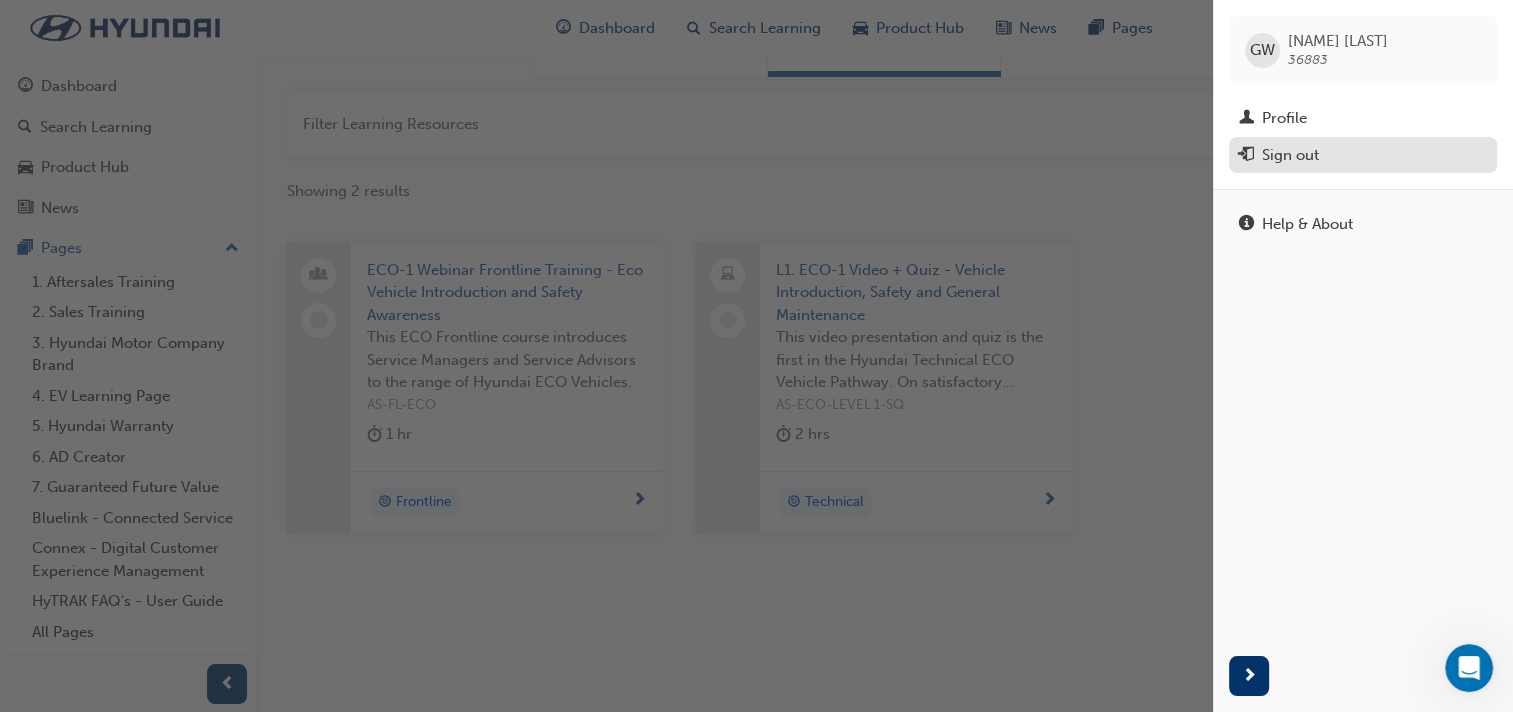 click on "Sign out" at bounding box center (1290, 155) 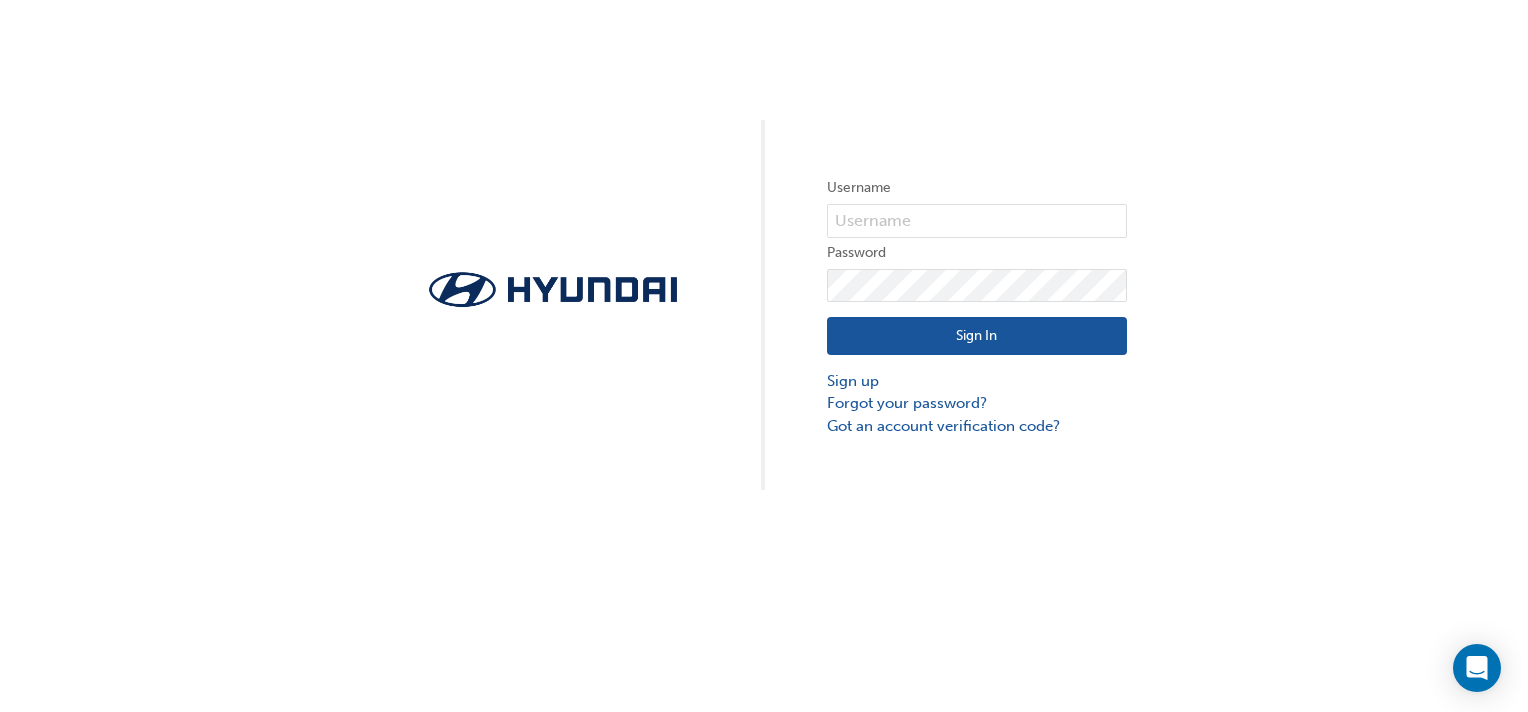 scroll, scrollTop: 0, scrollLeft: 0, axis: both 